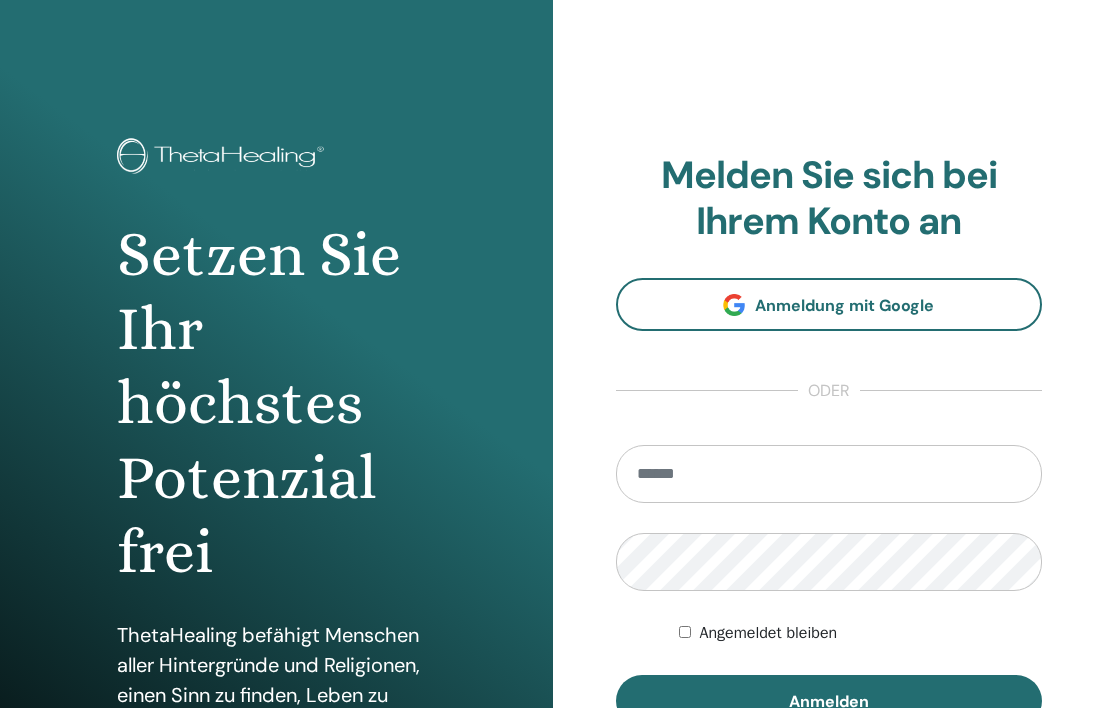 scroll, scrollTop: 0, scrollLeft: 0, axis: both 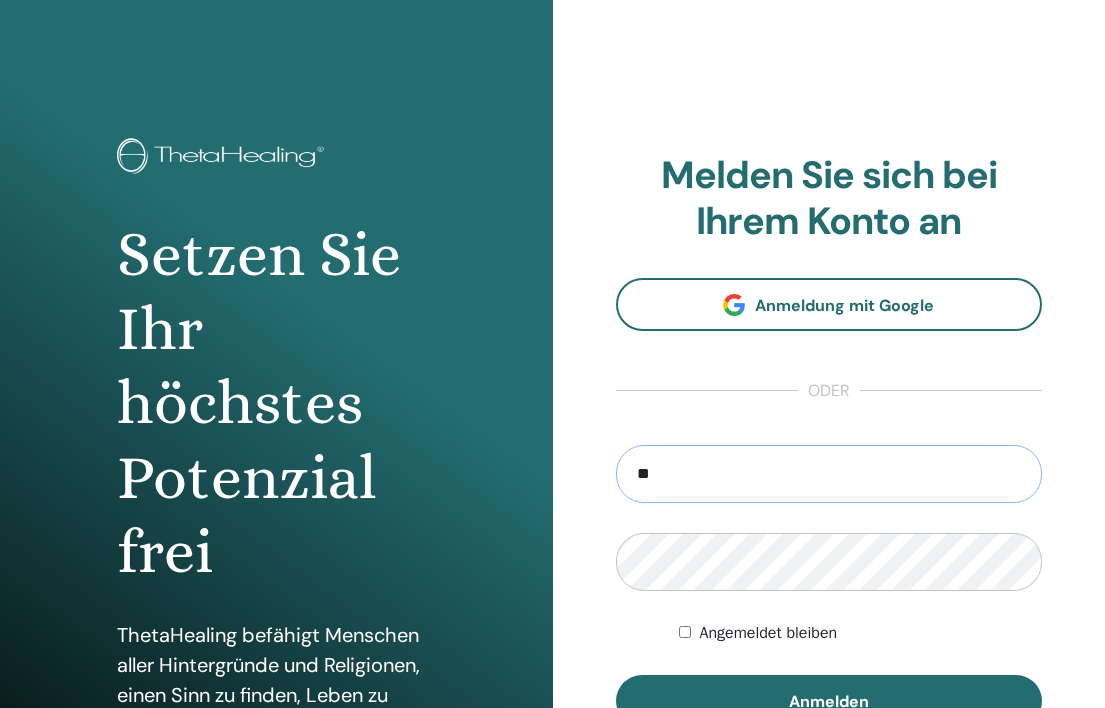 click on "**" at bounding box center [829, 474] 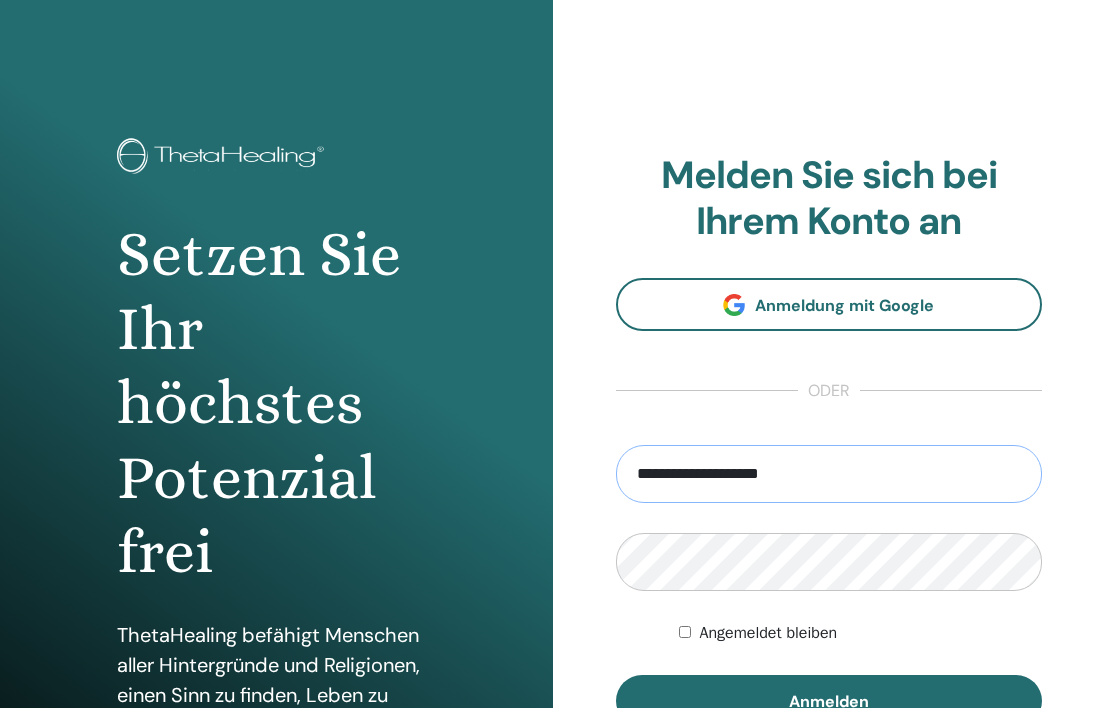 type on "**********" 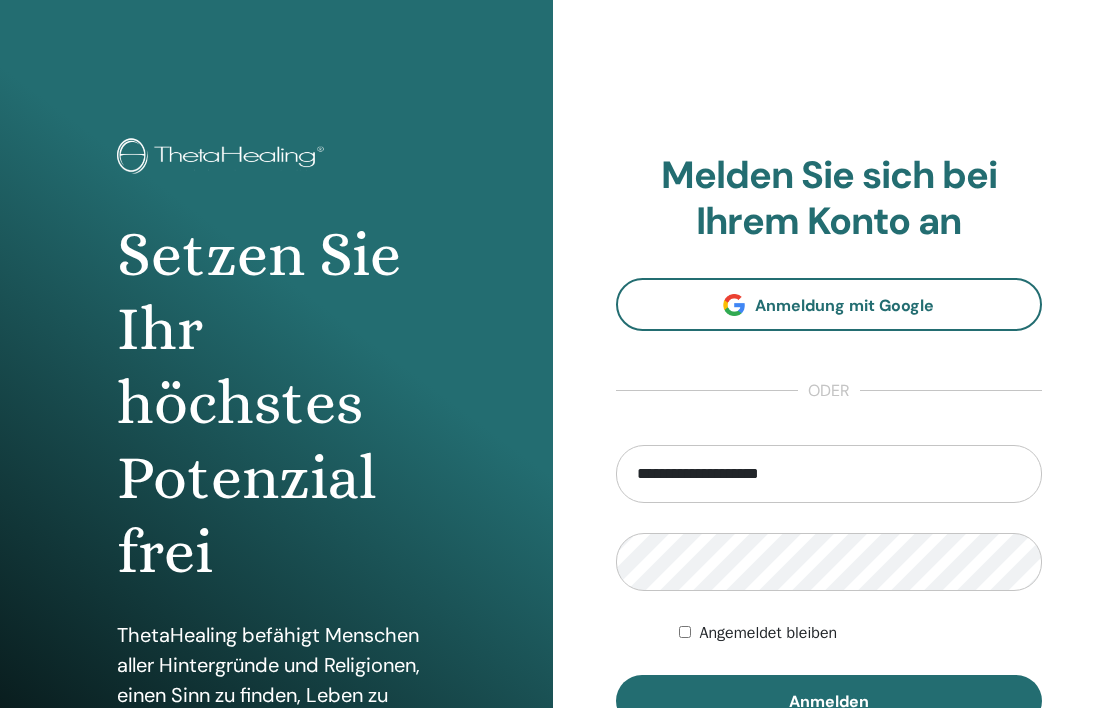 click on "**********" at bounding box center (829, 440) 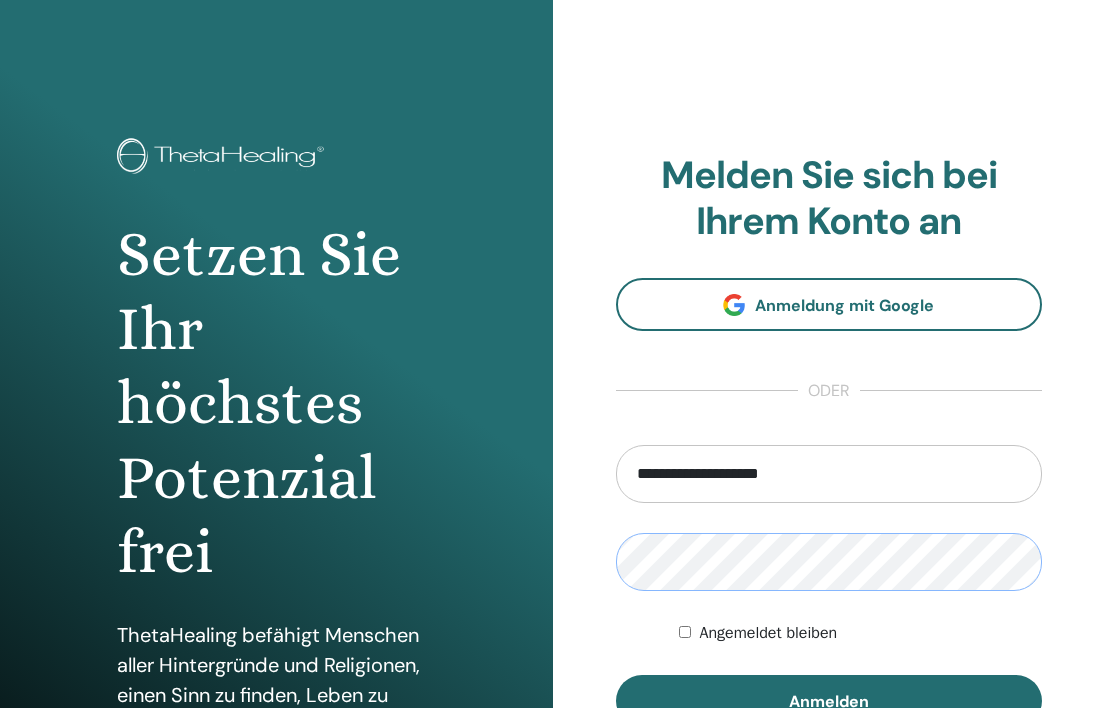 click on "Anmelden" at bounding box center [829, 701] 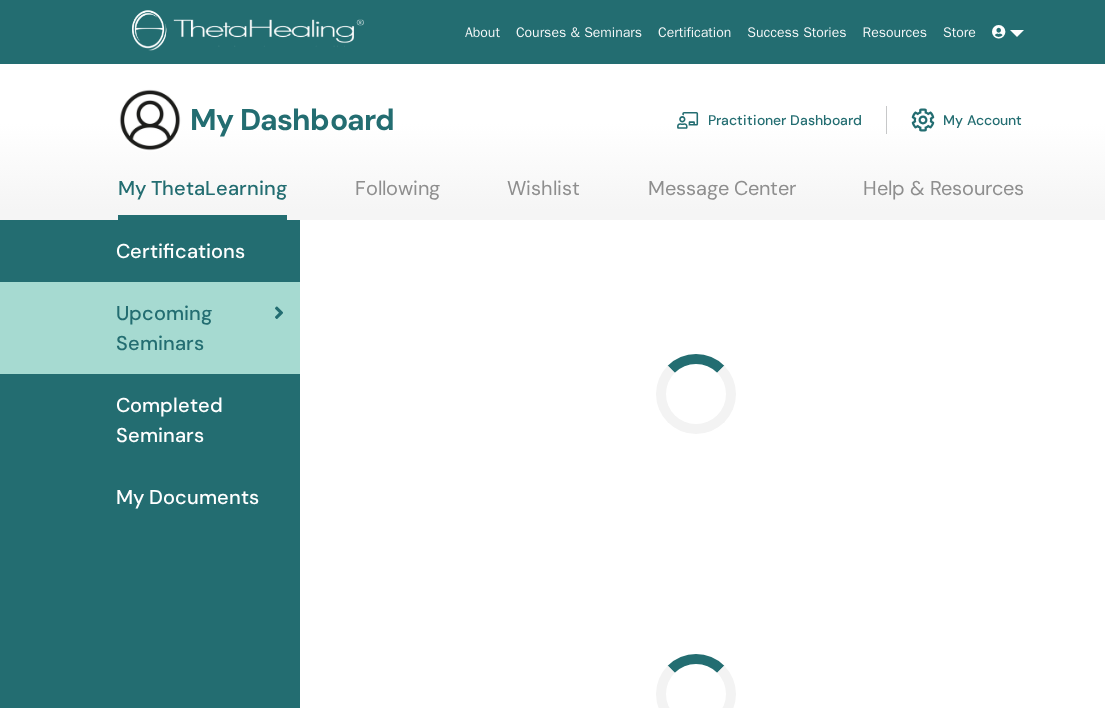 scroll, scrollTop: 0, scrollLeft: 0, axis: both 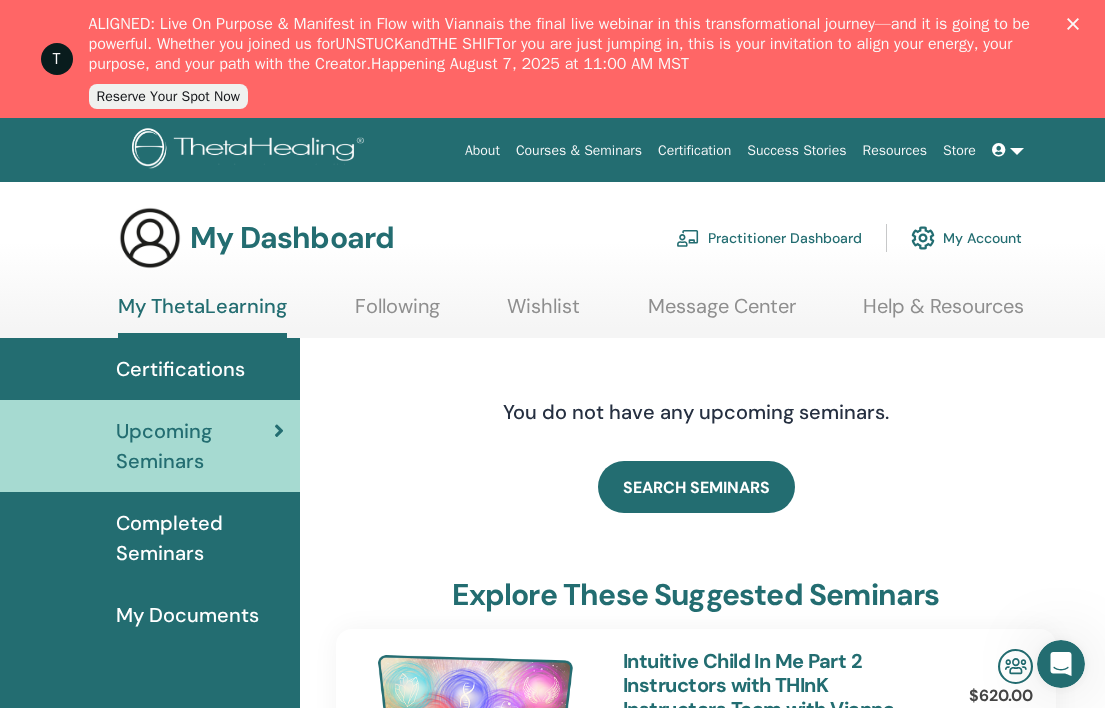 click on "Certifications" at bounding box center [180, 369] 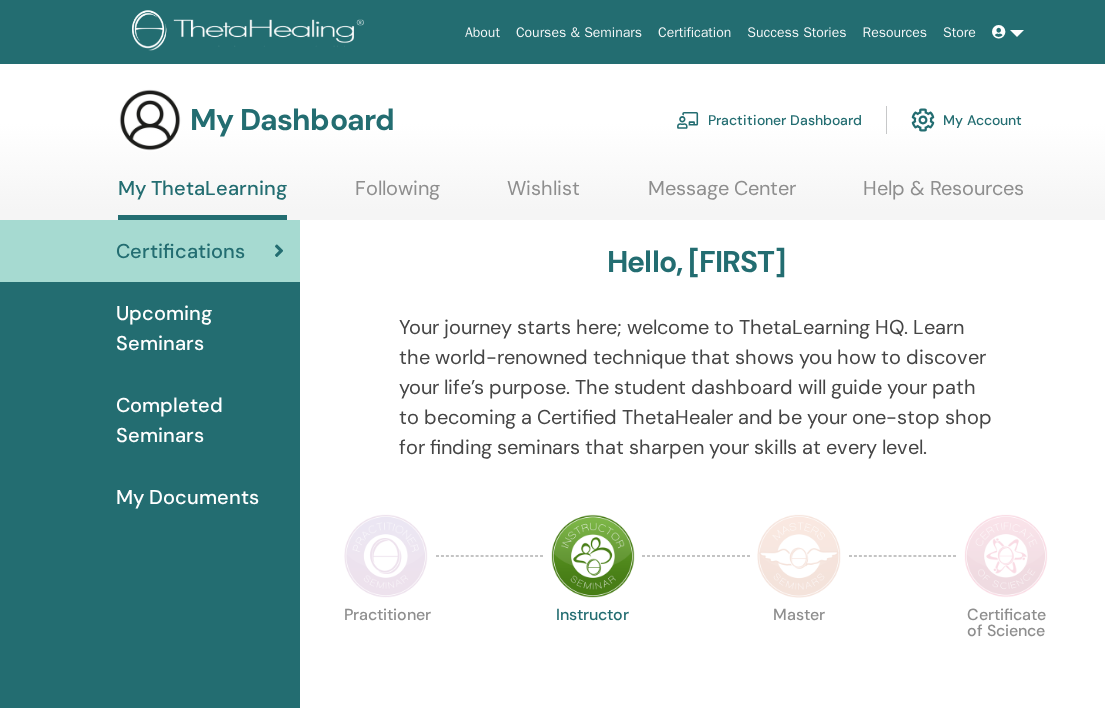 scroll, scrollTop: 0, scrollLeft: 0, axis: both 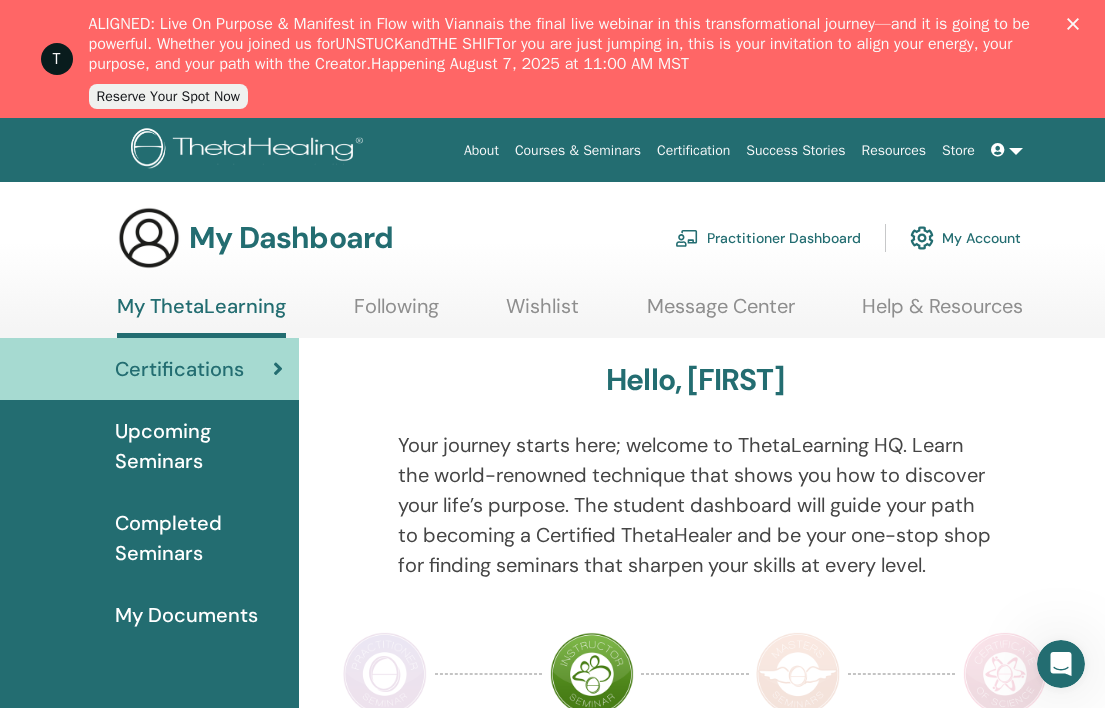 click on "Practitioner Dashboard" at bounding box center [768, 238] 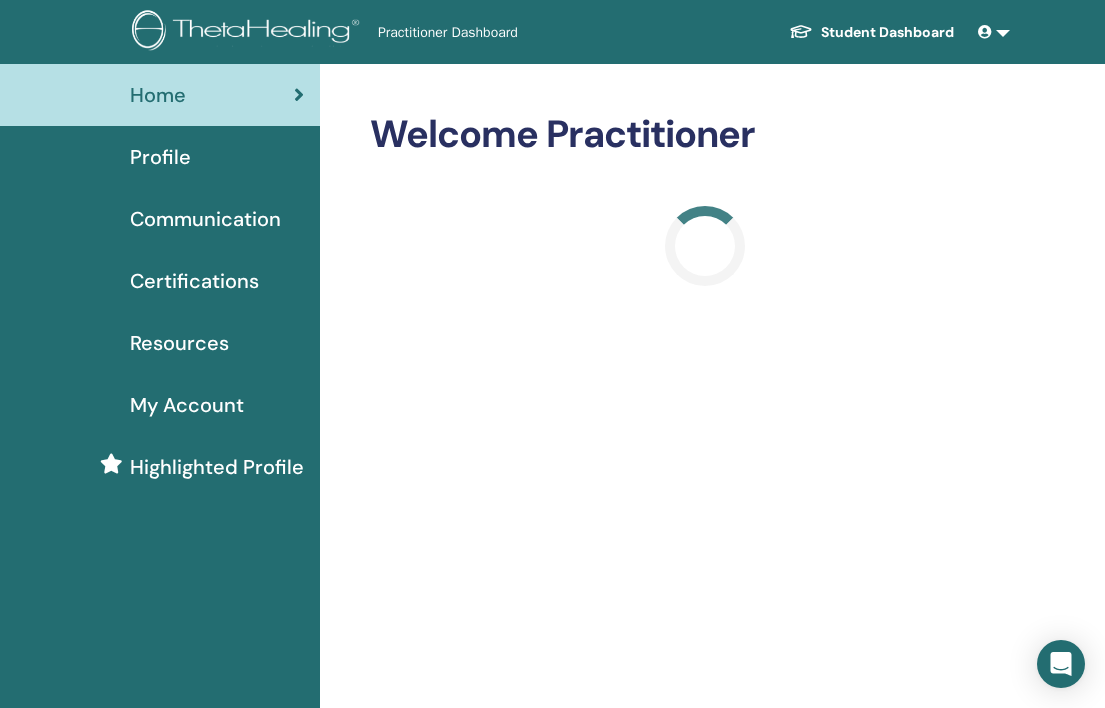 scroll, scrollTop: 0, scrollLeft: 0, axis: both 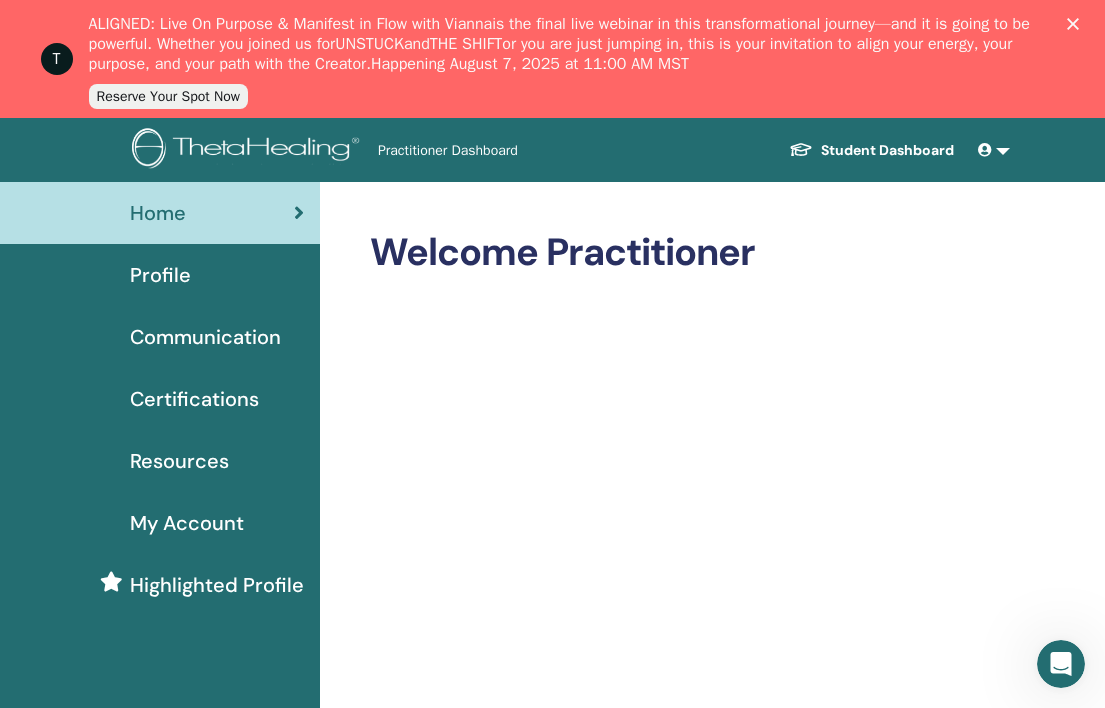 click on "Profile" at bounding box center (160, 275) 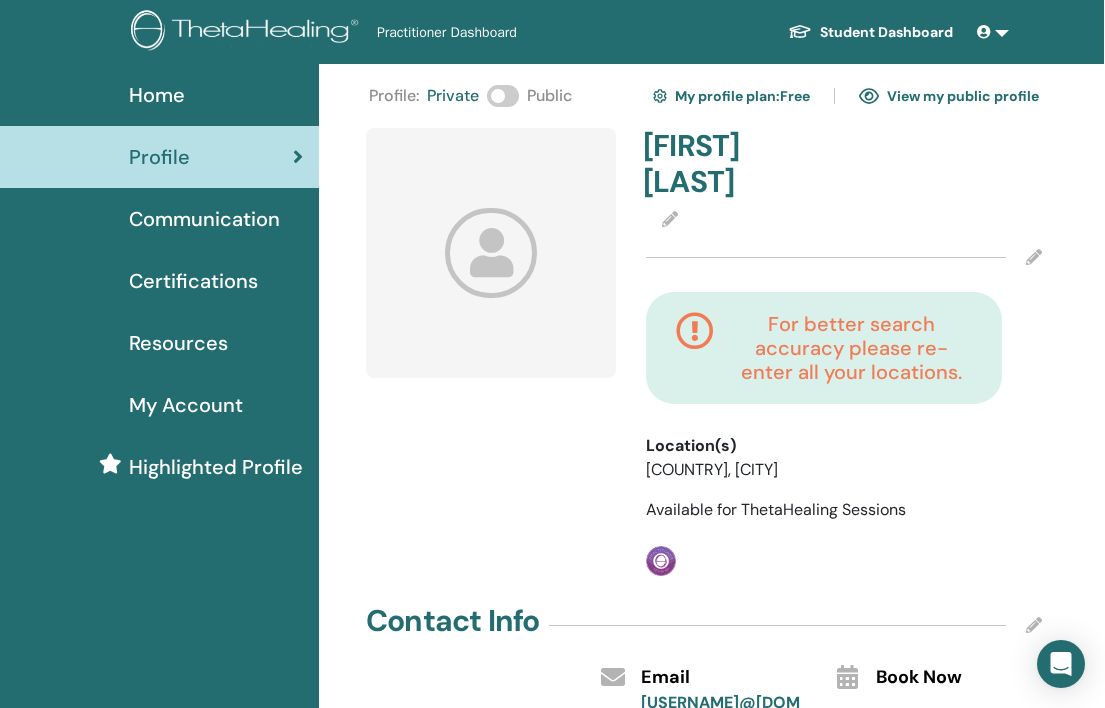 scroll, scrollTop: 0, scrollLeft: 1, axis: horizontal 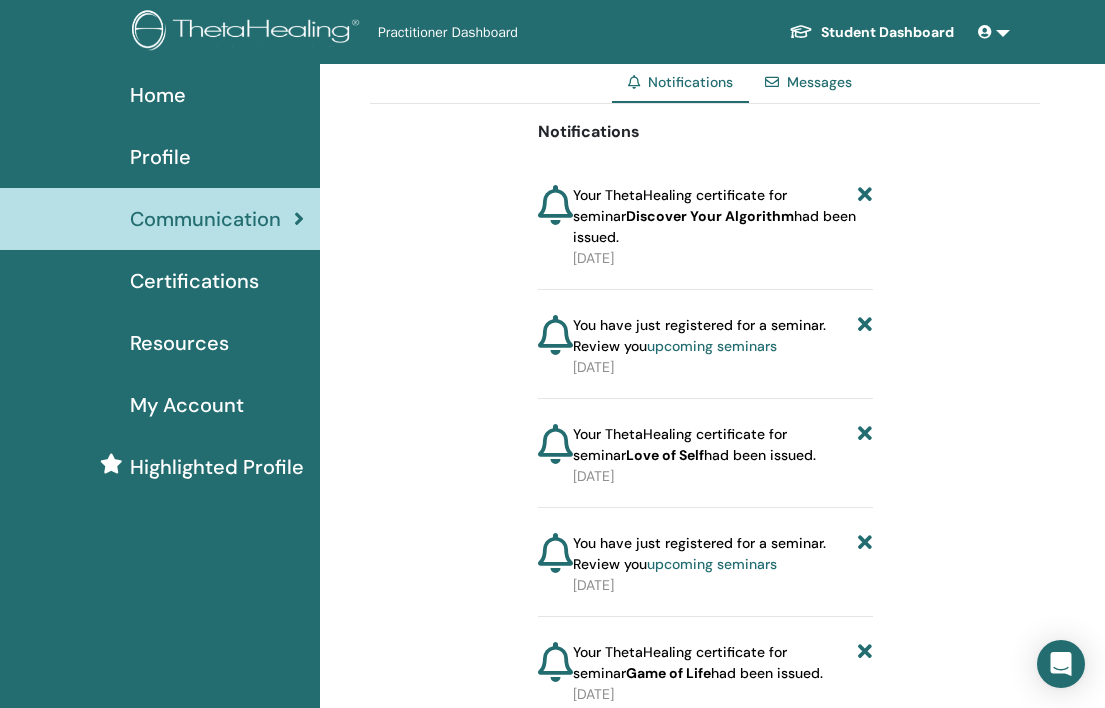 click on "Resources" at bounding box center [179, 343] 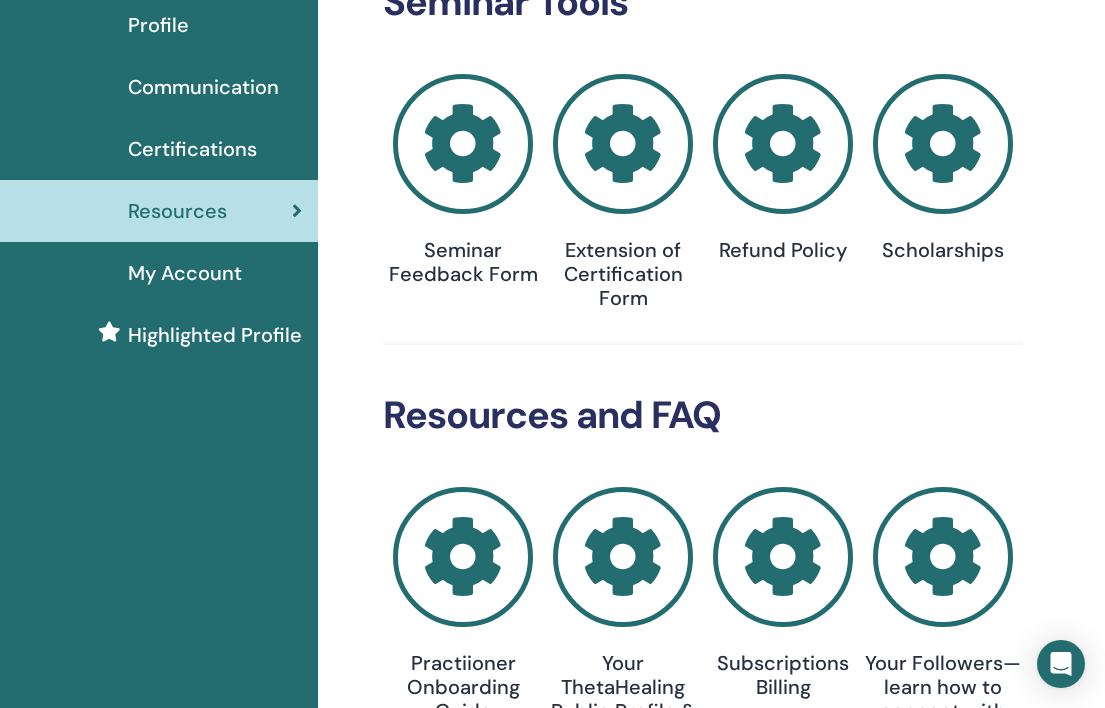 scroll, scrollTop: 75, scrollLeft: 2, axis: both 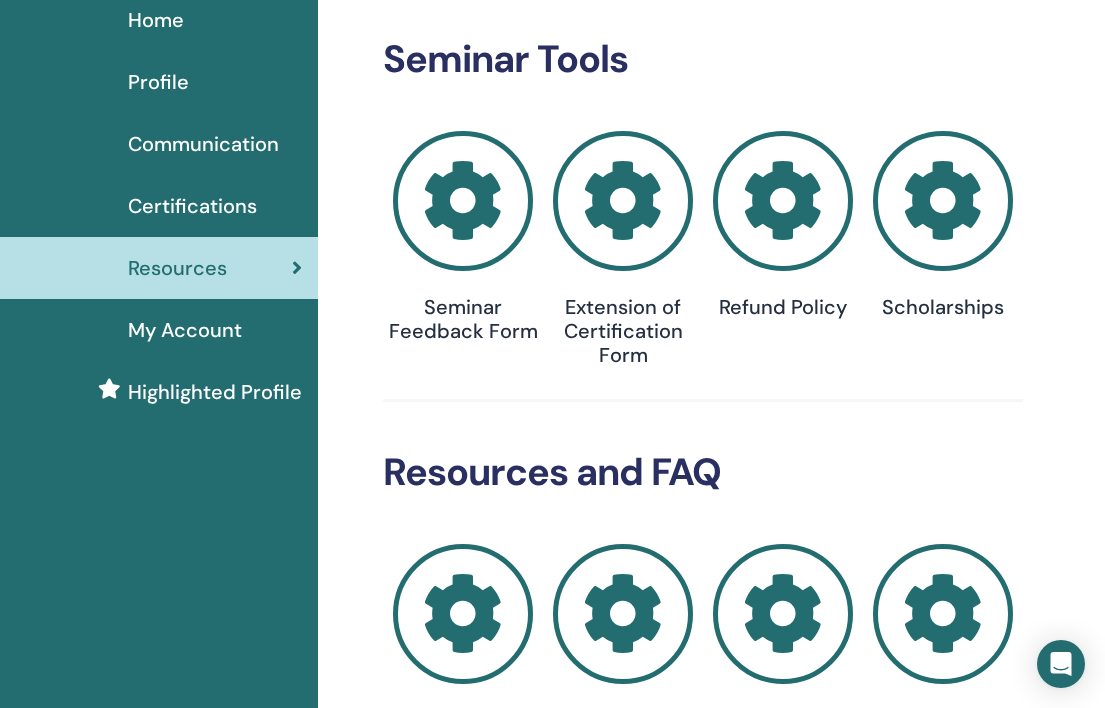 click on "My Account" at bounding box center [185, 330] 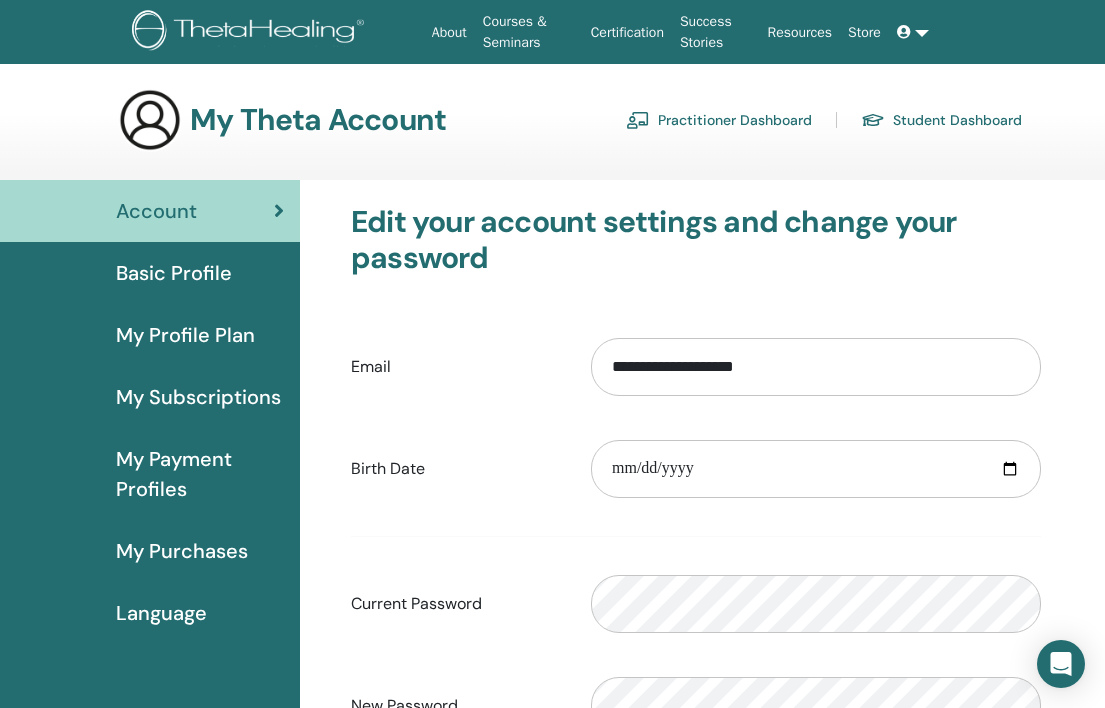 scroll, scrollTop: 0, scrollLeft: 0, axis: both 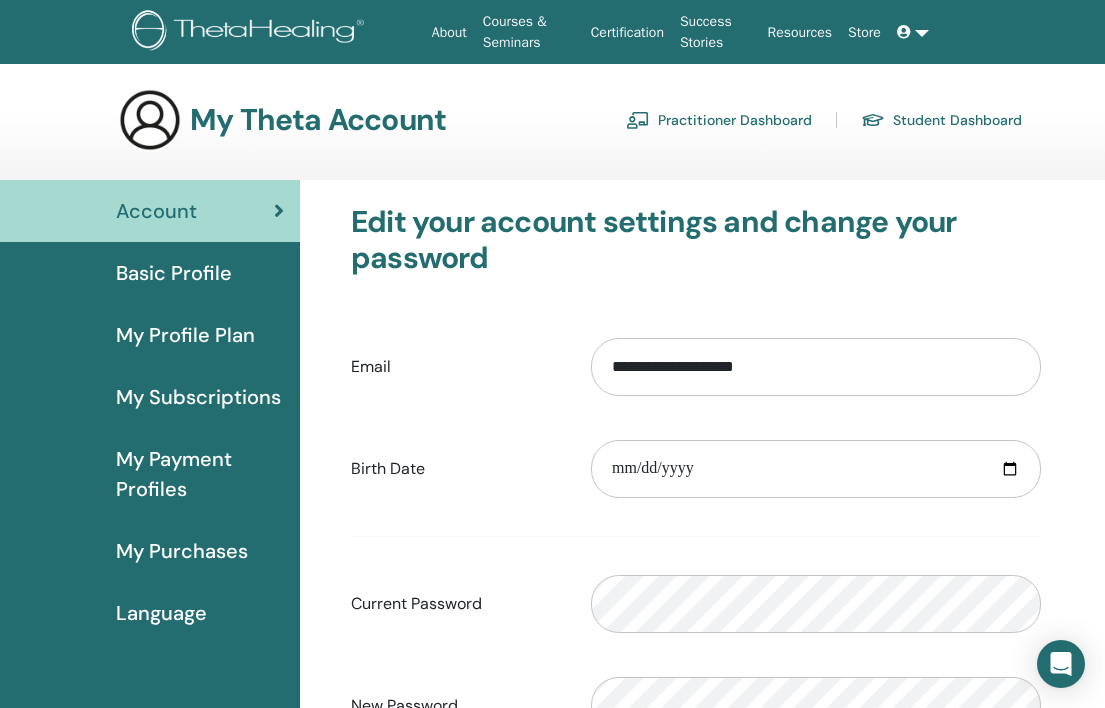 click on "My Profile Plan" at bounding box center [185, 335] 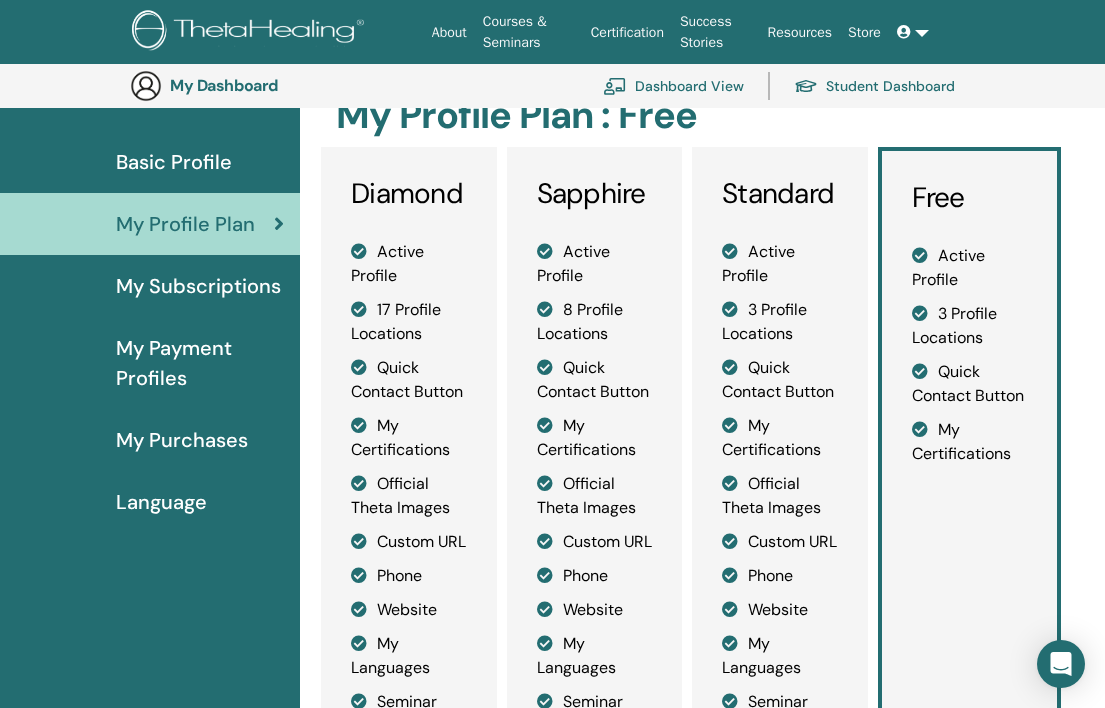 scroll, scrollTop: 150, scrollLeft: 0, axis: vertical 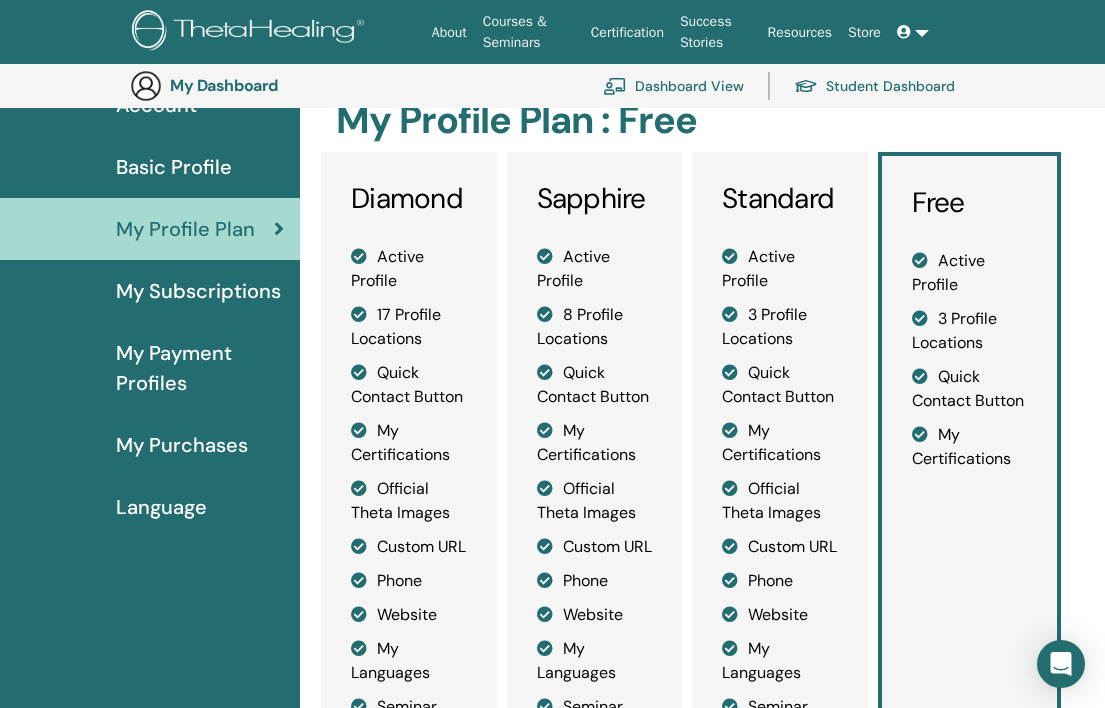 click on "My Subscriptions" at bounding box center (198, 291) 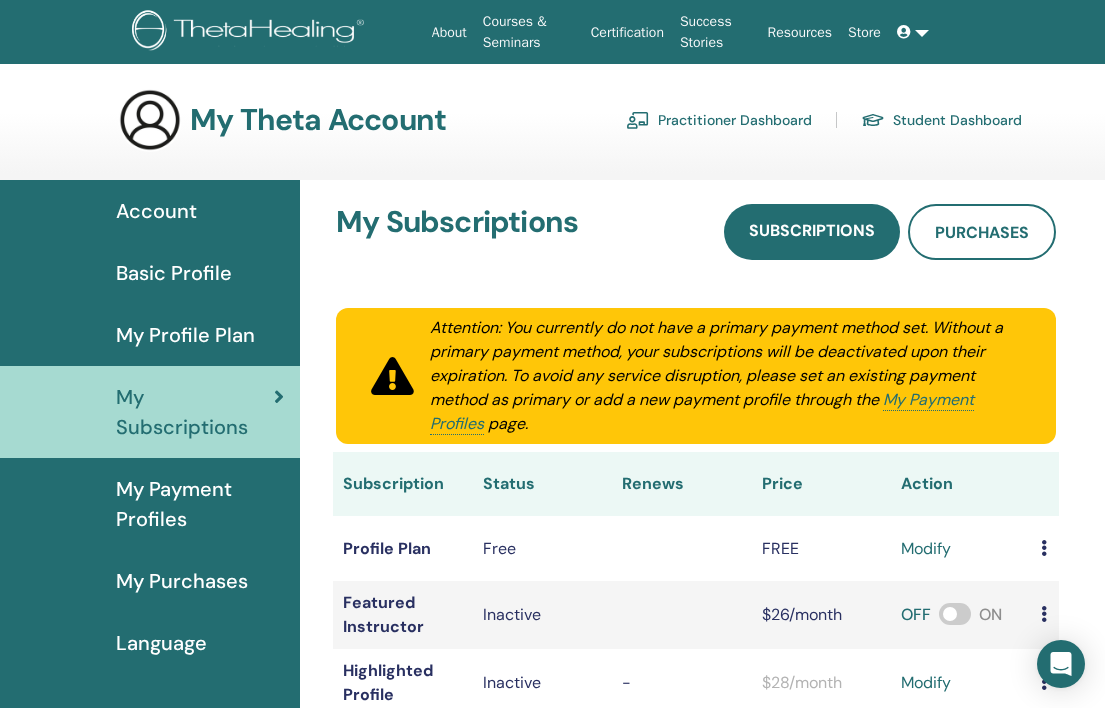 scroll, scrollTop: 0, scrollLeft: 0, axis: both 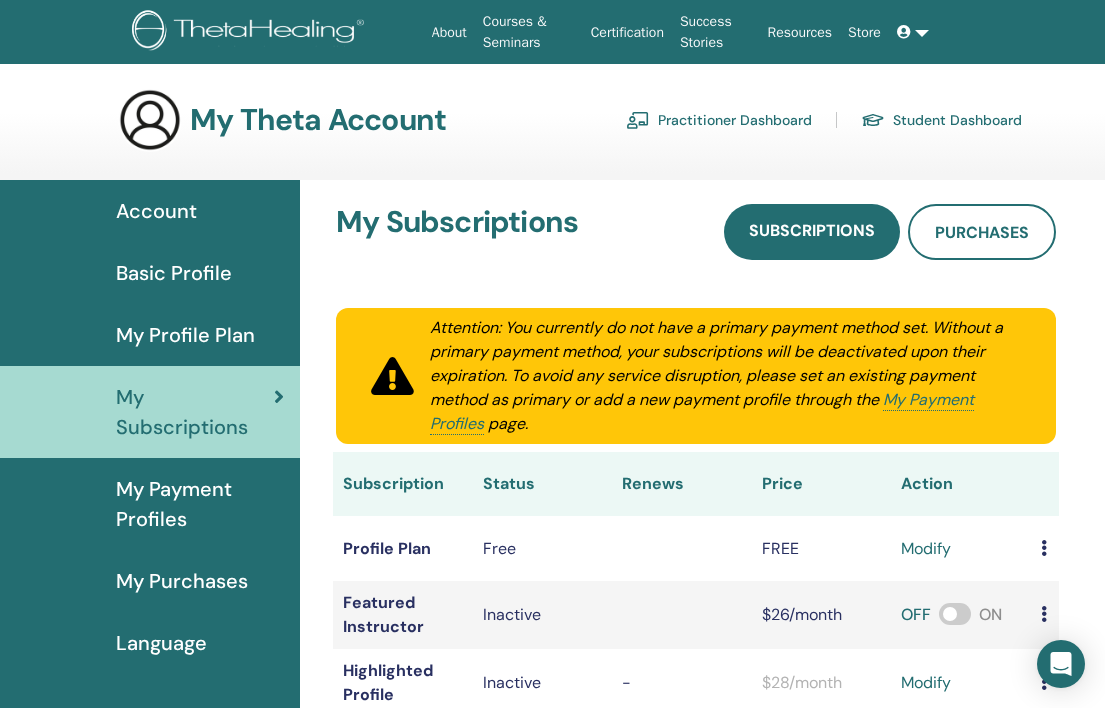 click on "My Purchases" at bounding box center [182, 581] 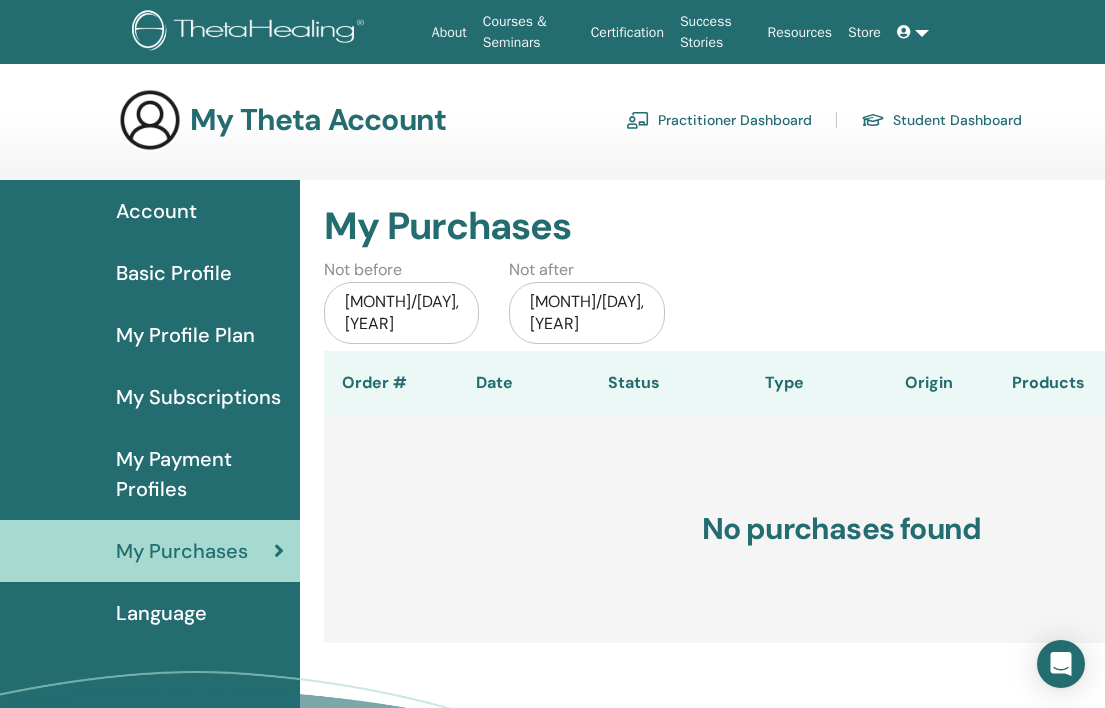 scroll, scrollTop: 0, scrollLeft: 0, axis: both 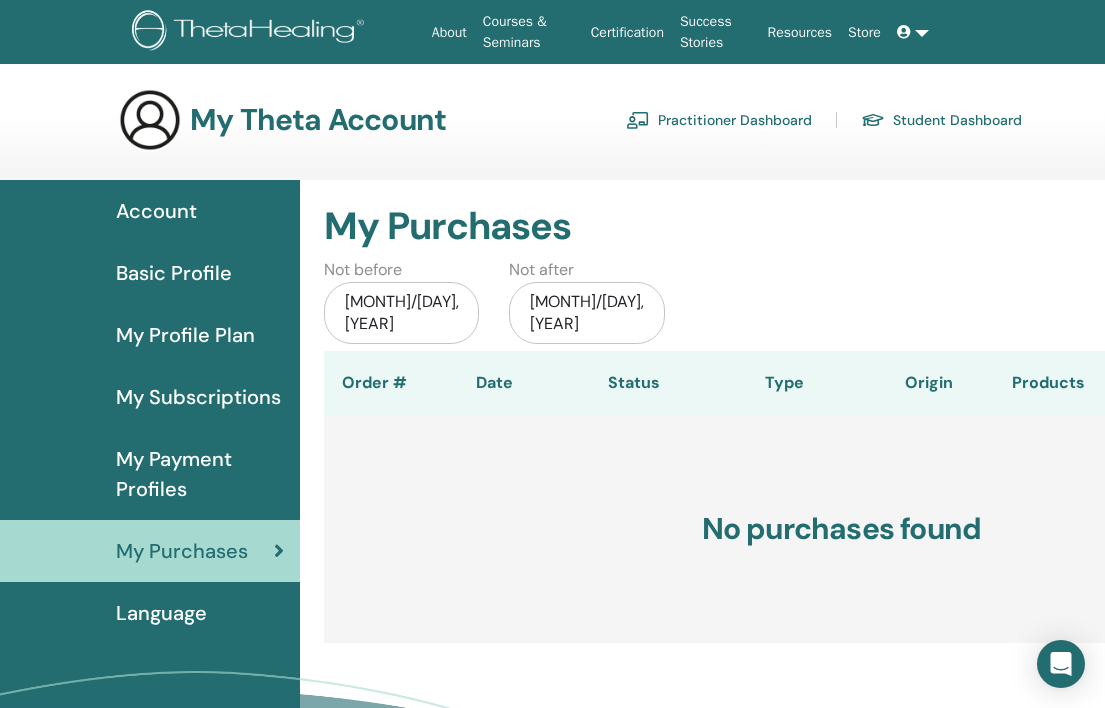 click on "Account" at bounding box center (156, 211) 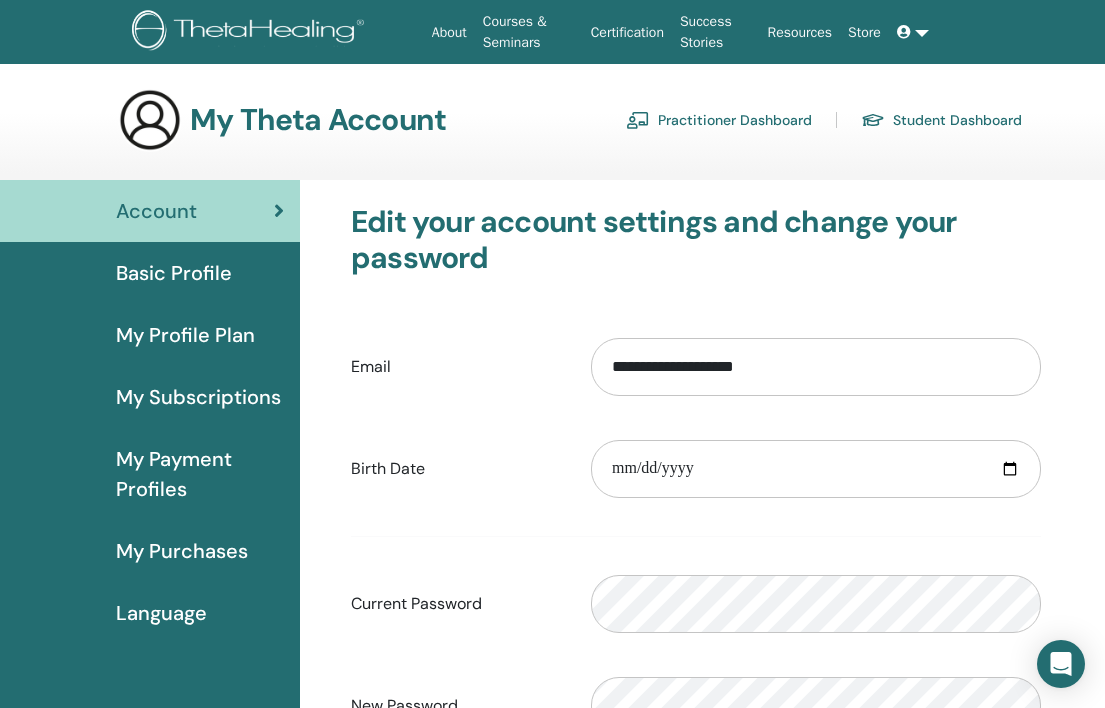 scroll, scrollTop: 0, scrollLeft: 0, axis: both 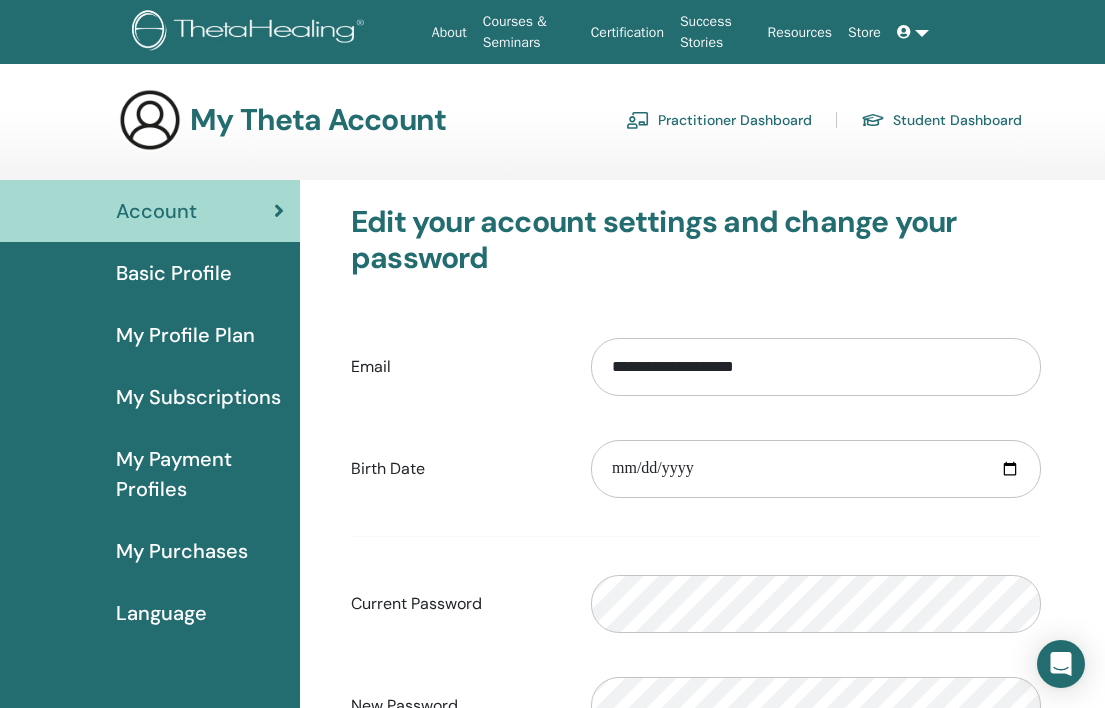 click on "Practitioner Dashboard" at bounding box center [719, 120] 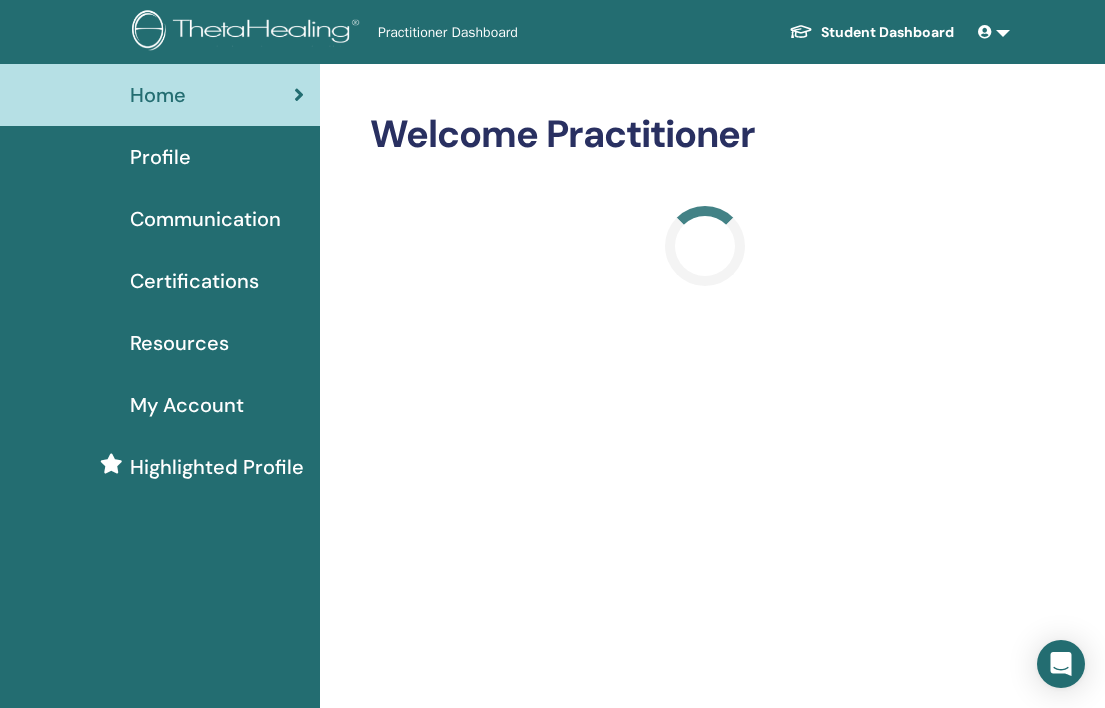scroll, scrollTop: 0, scrollLeft: 0, axis: both 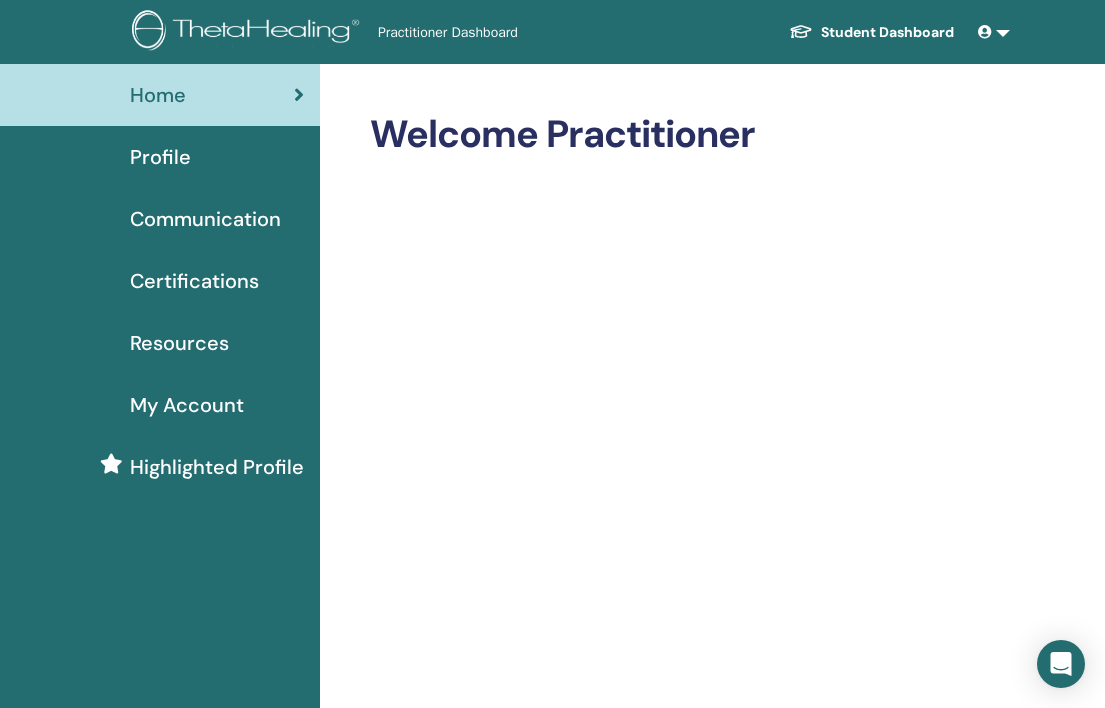 click on "Profile" at bounding box center (160, 157) 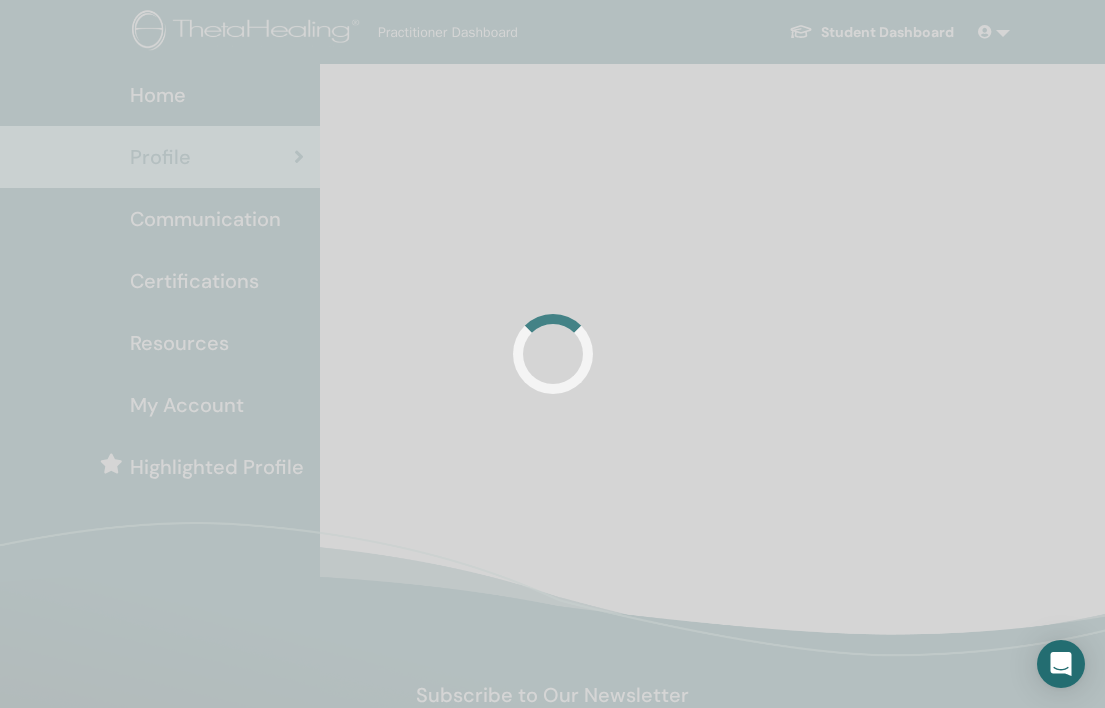 scroll, scrollTop: 0, scrollLeft: 0, axis: both 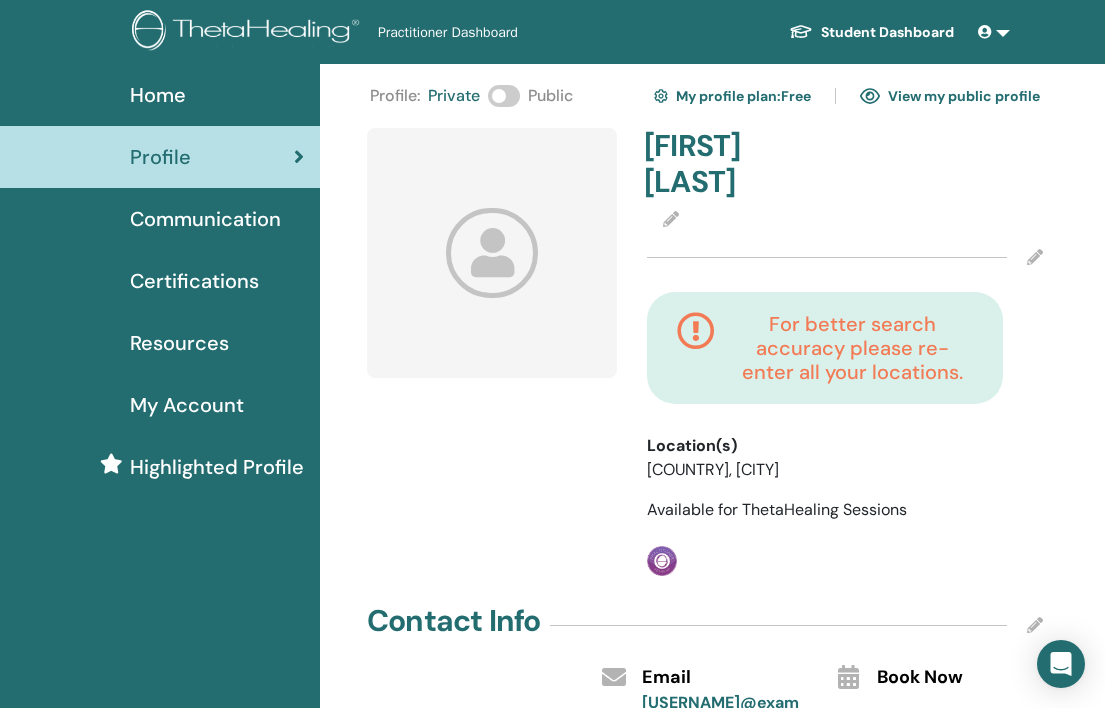 click on "Certifications" at bounding box center [194, 281] 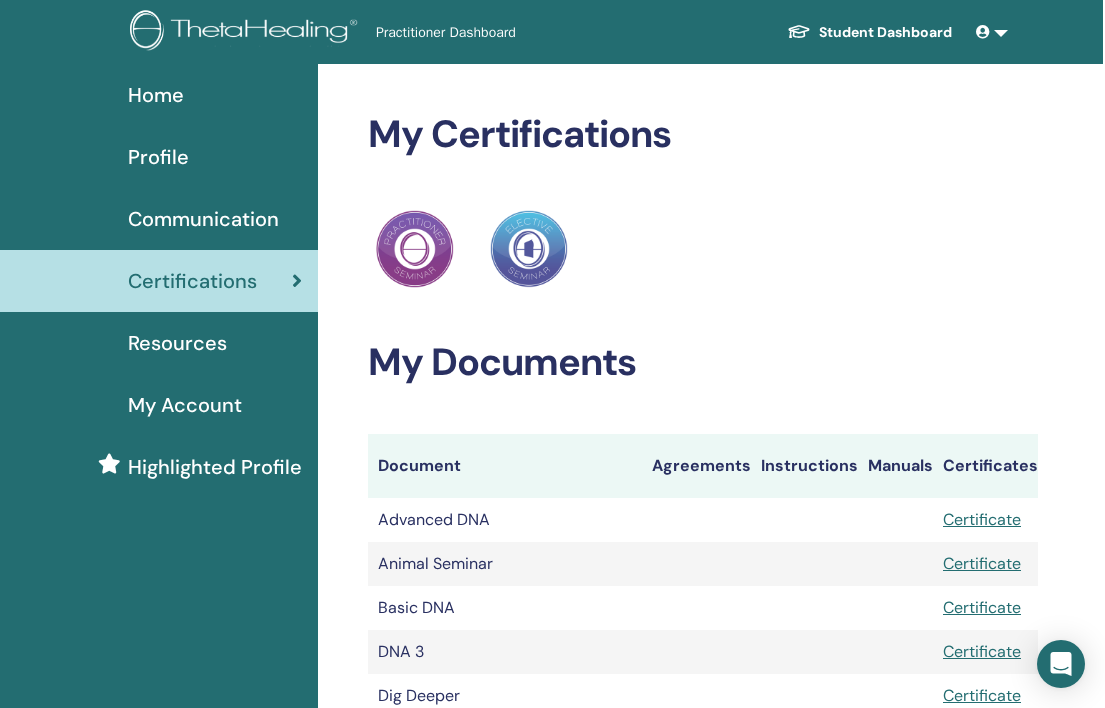 scroll, scrollTop: 0, scrollLeft: 2, axis: horizontal 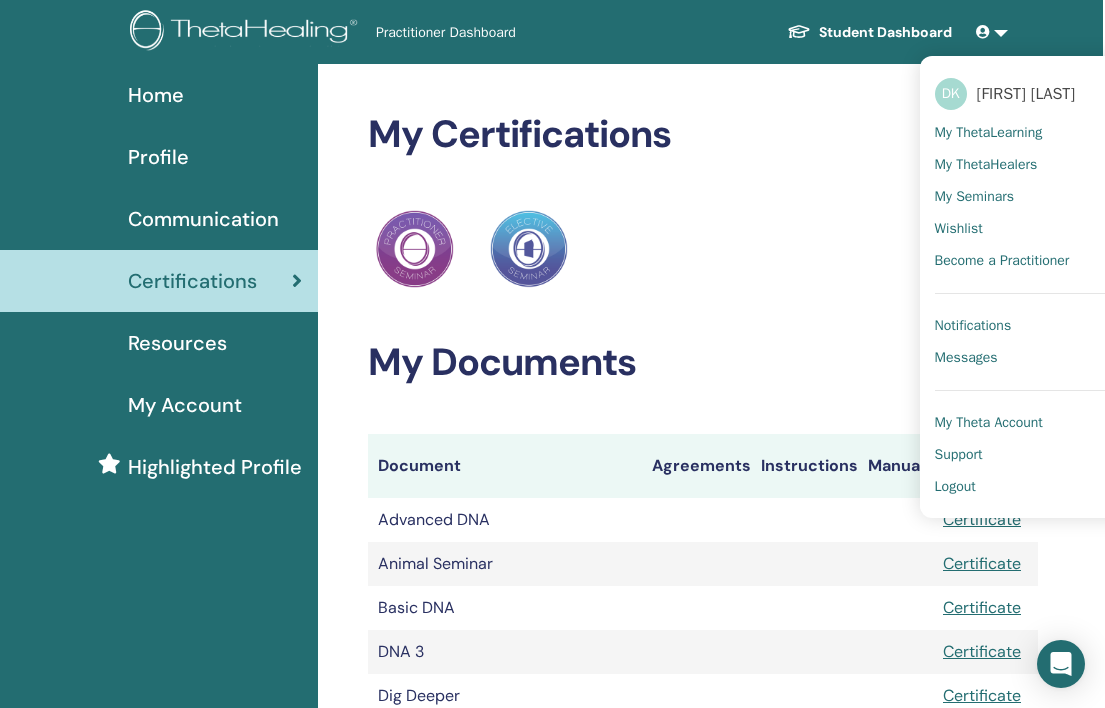 click on "Messages" at bounding box center [966, 358] 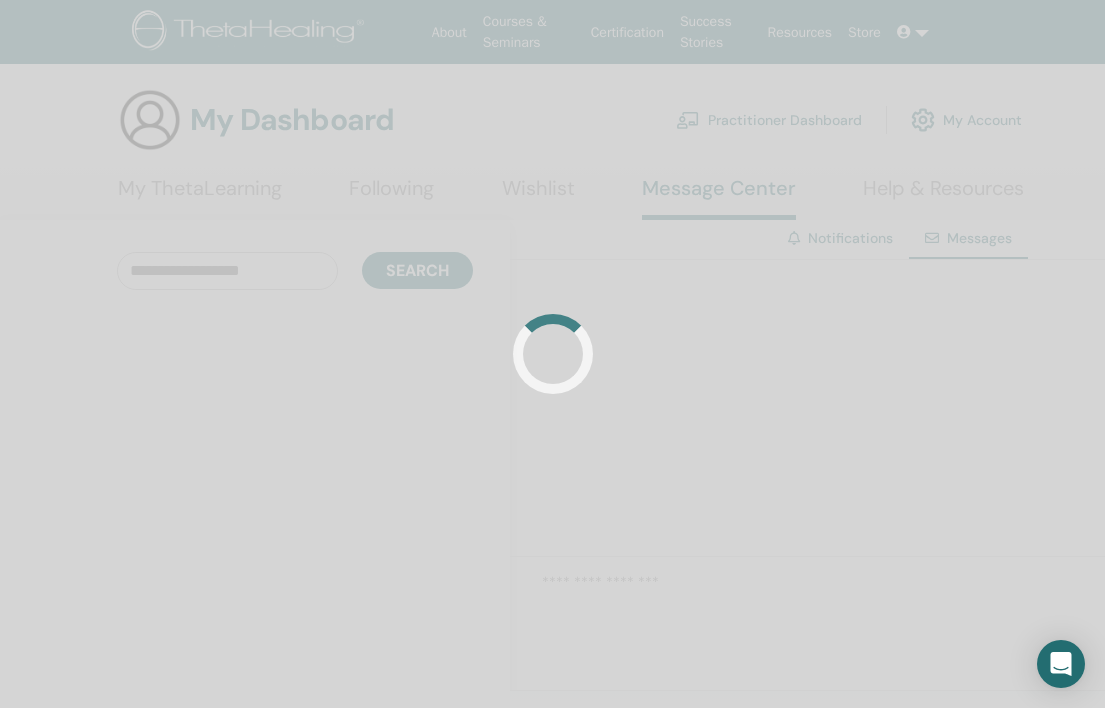 scroll, scrollTop: 0, scrollLeft: 0, axis: both 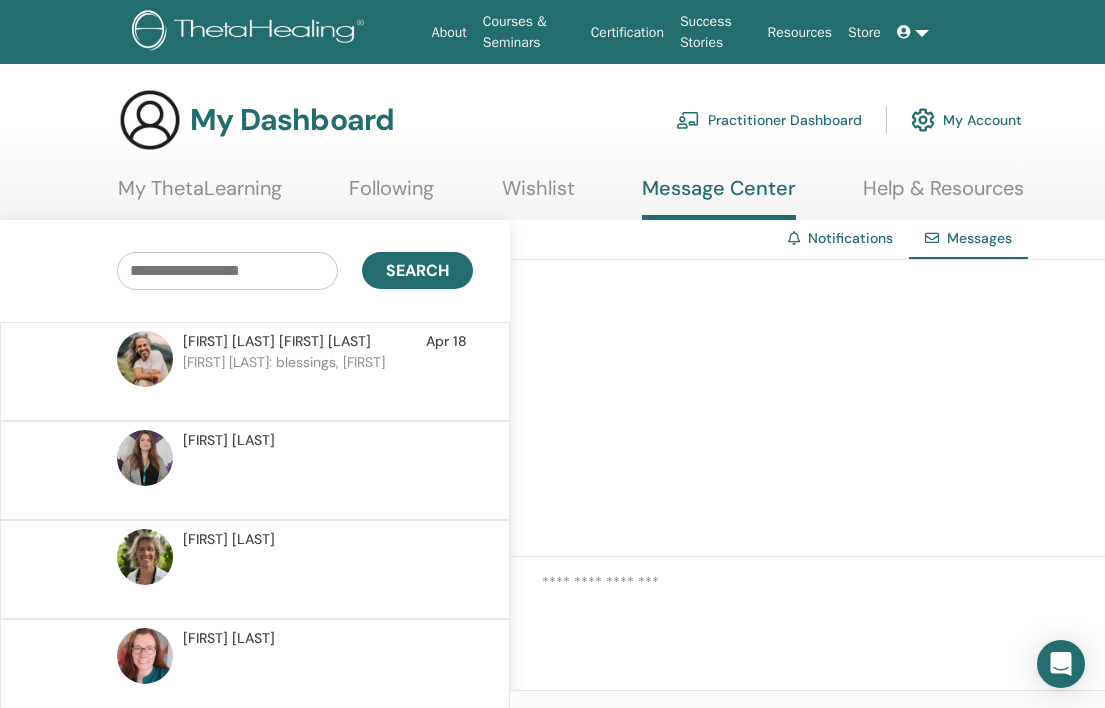 click at bounding box center [906, 32] 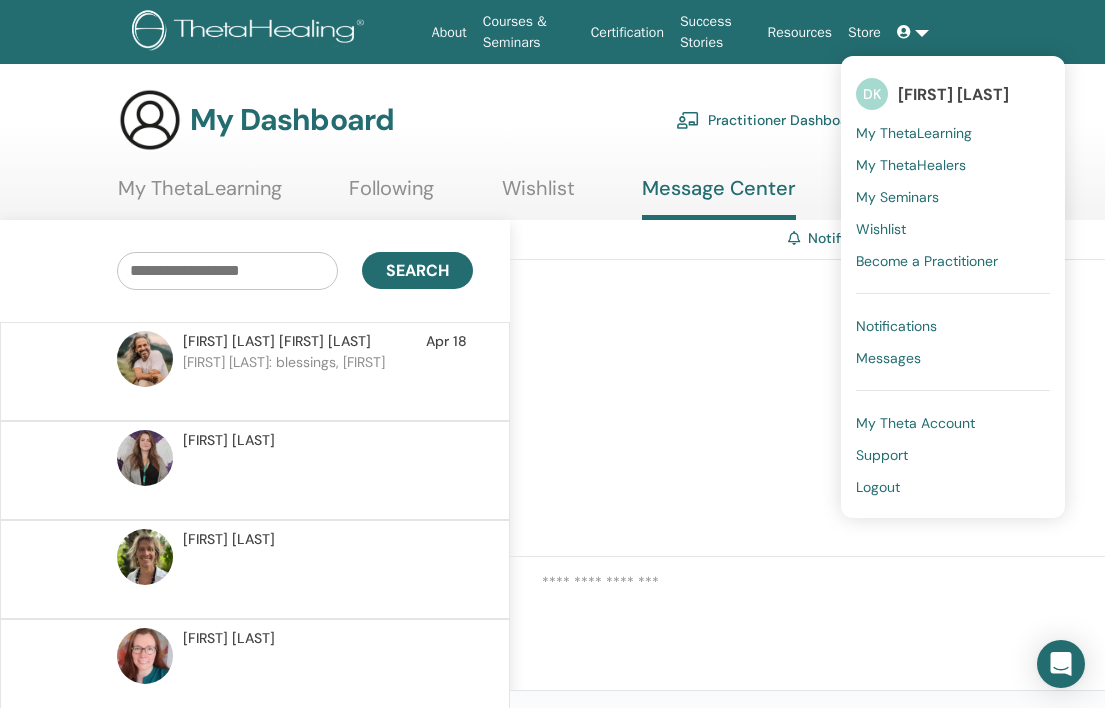 click on "Support" at bounding box center (882, 455) 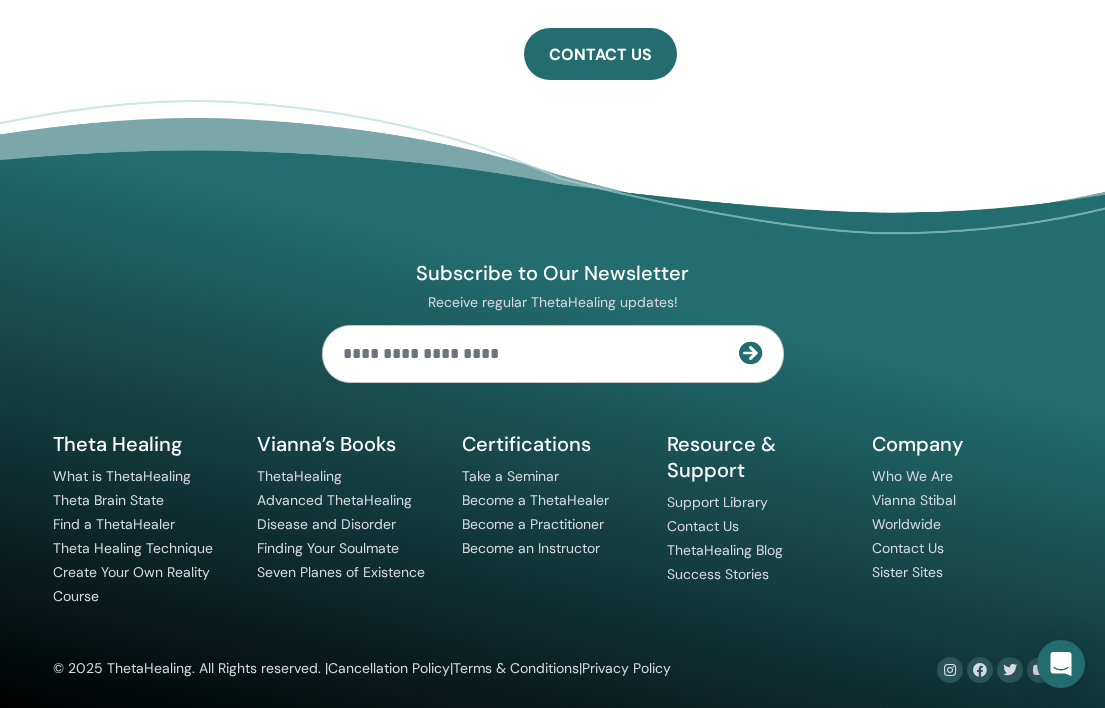 scroll, scrollTop: 1342, scrollLeft: 0, axis: vertical 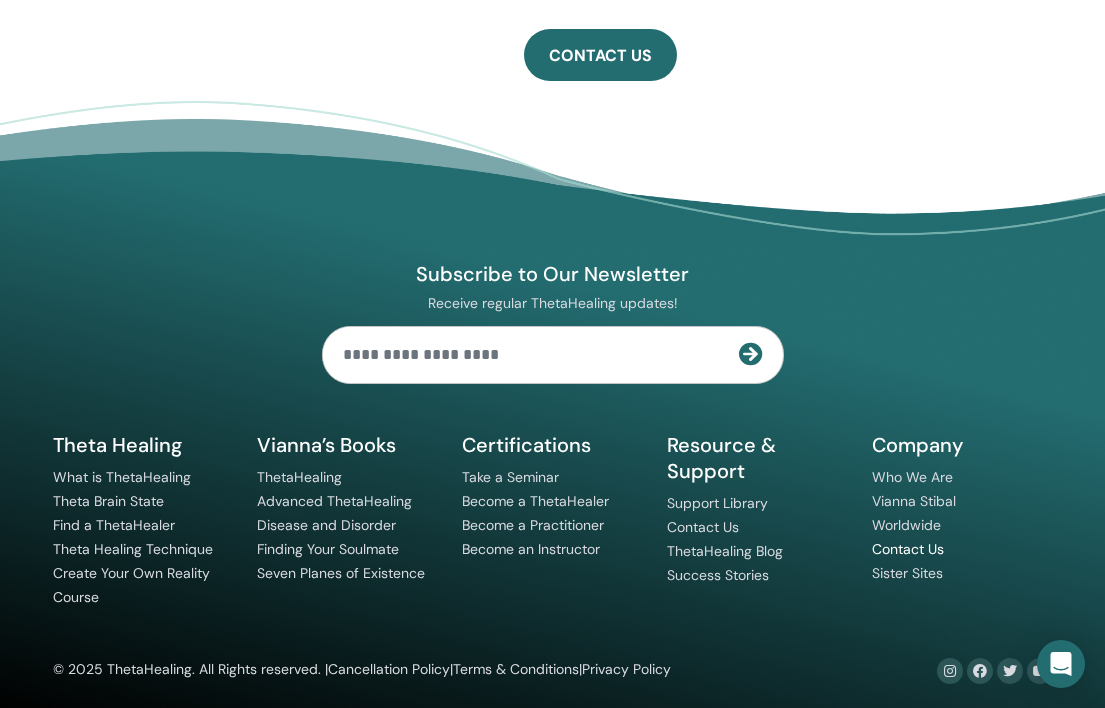 click on "Contact Us" at bounding box center [908, 549] 